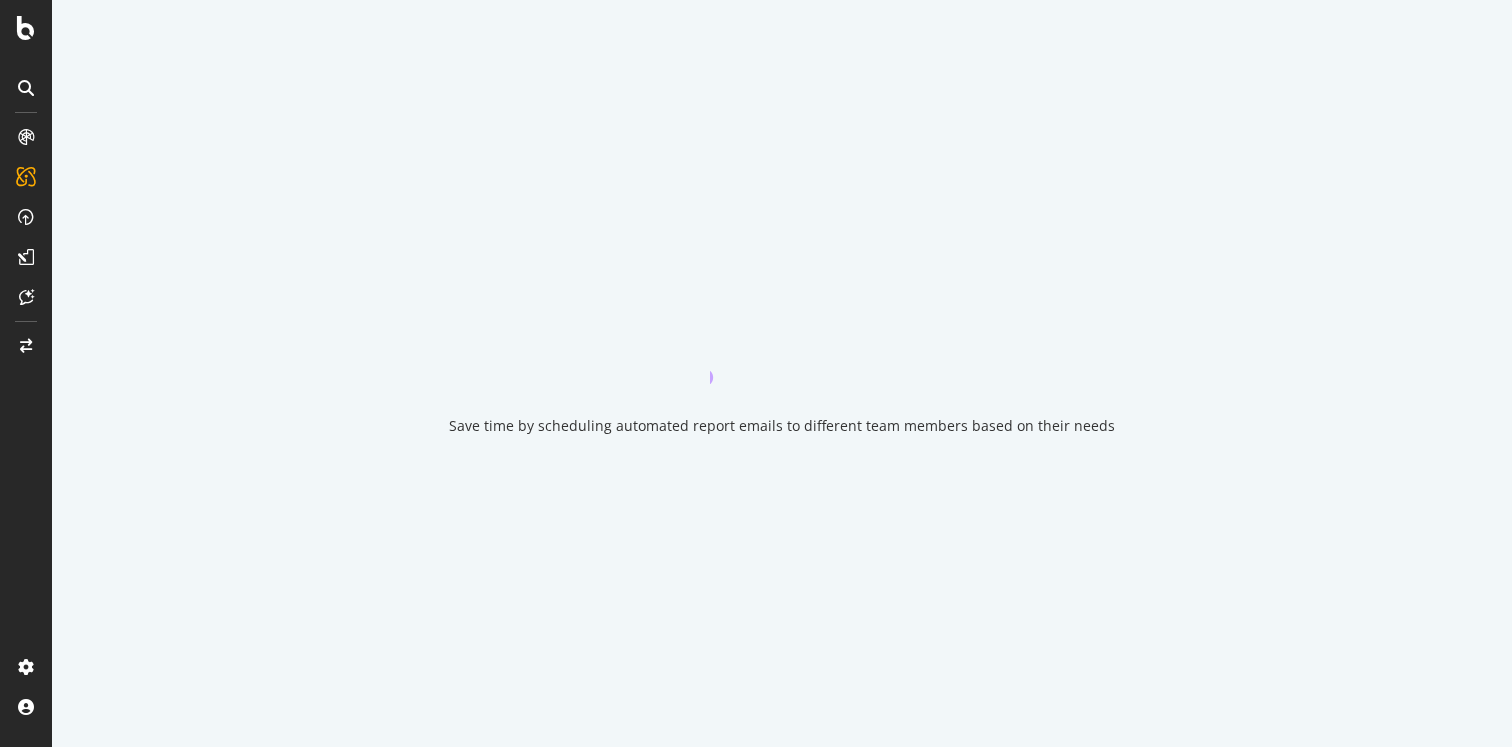 scroll, scrollTop: 0, scrollLeft: 0, axis: both 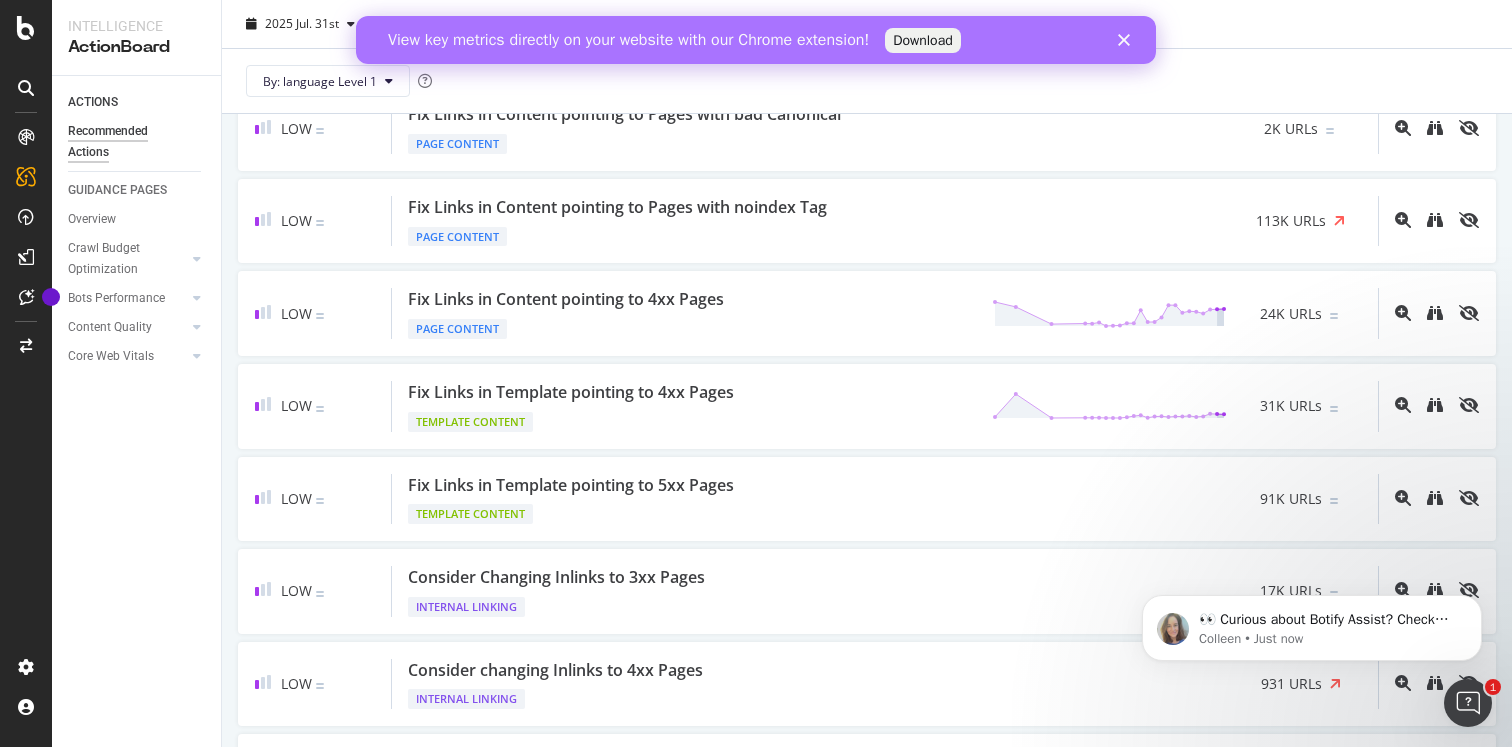 click 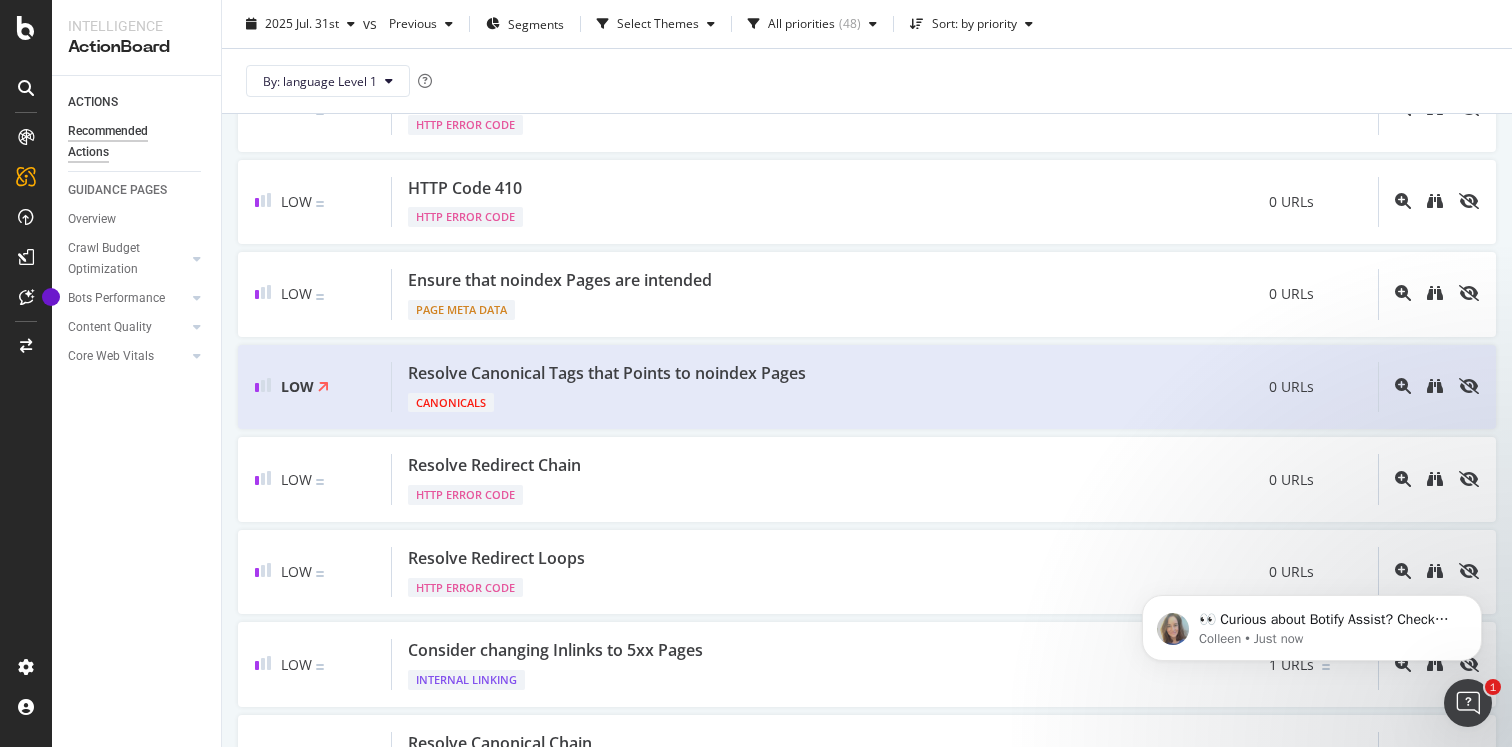 scroll, scrollTop: 3692, scrollLeft: 0, axis: vertical 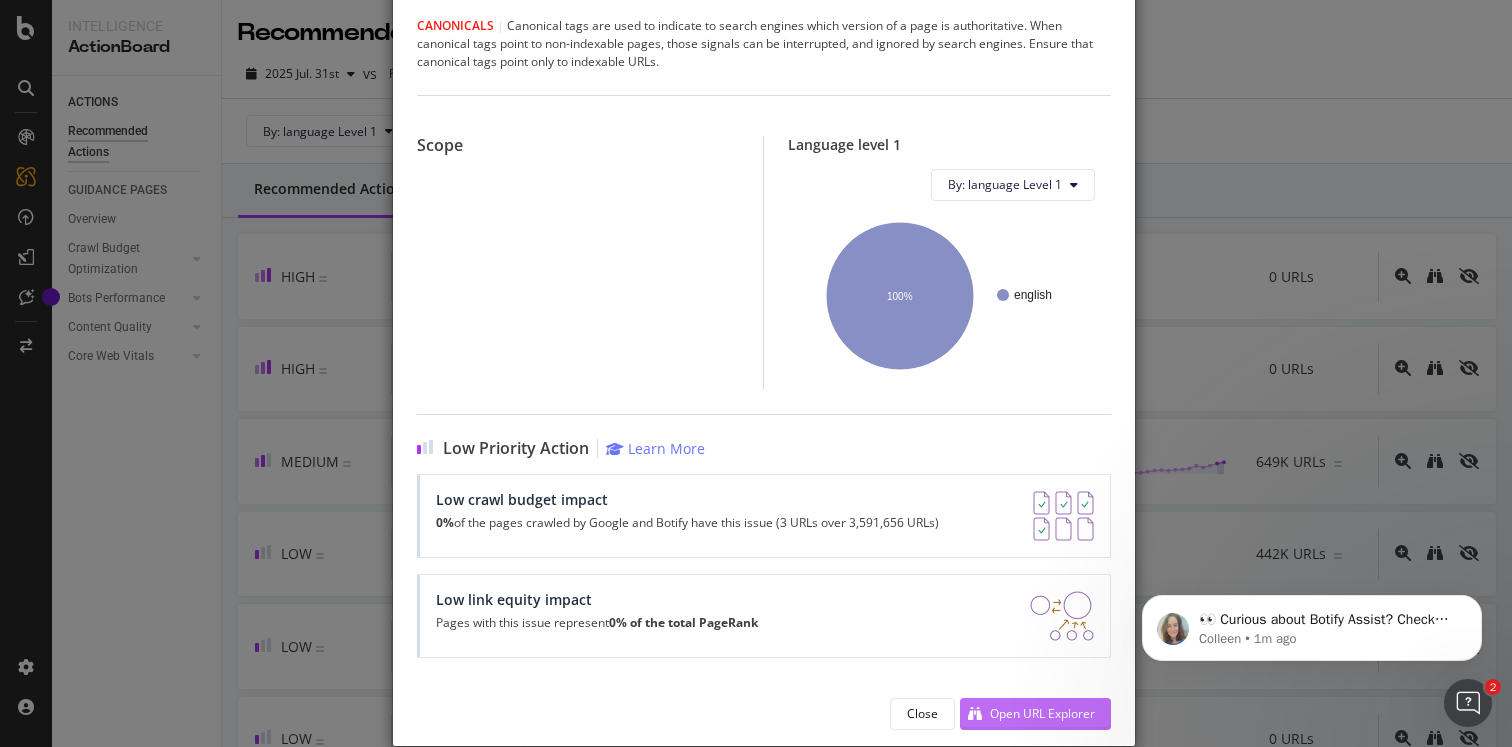 click on "Open URL Explorer" at bounding box center [1042, 713] 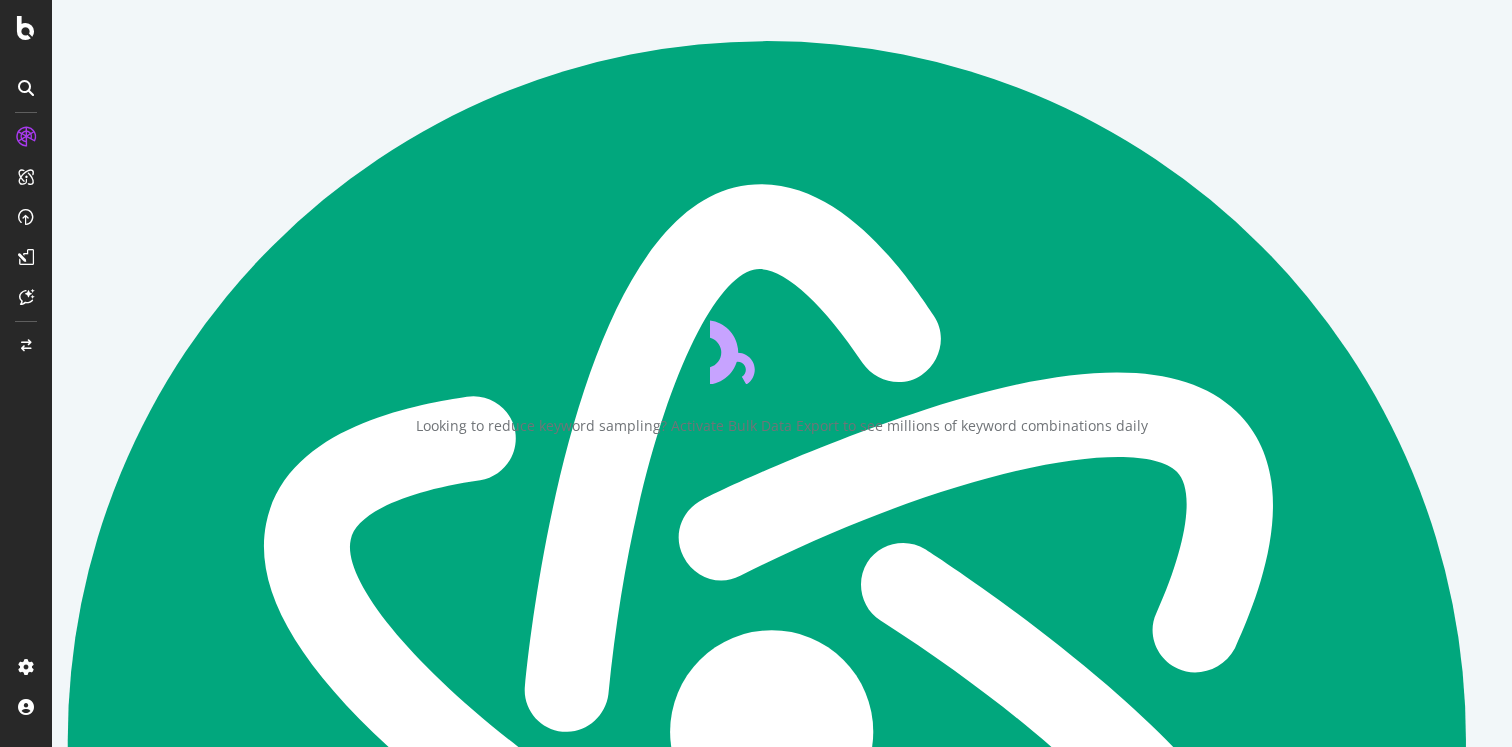 scroll, scrollTop: 0, scrollLeft: 0, axis: both 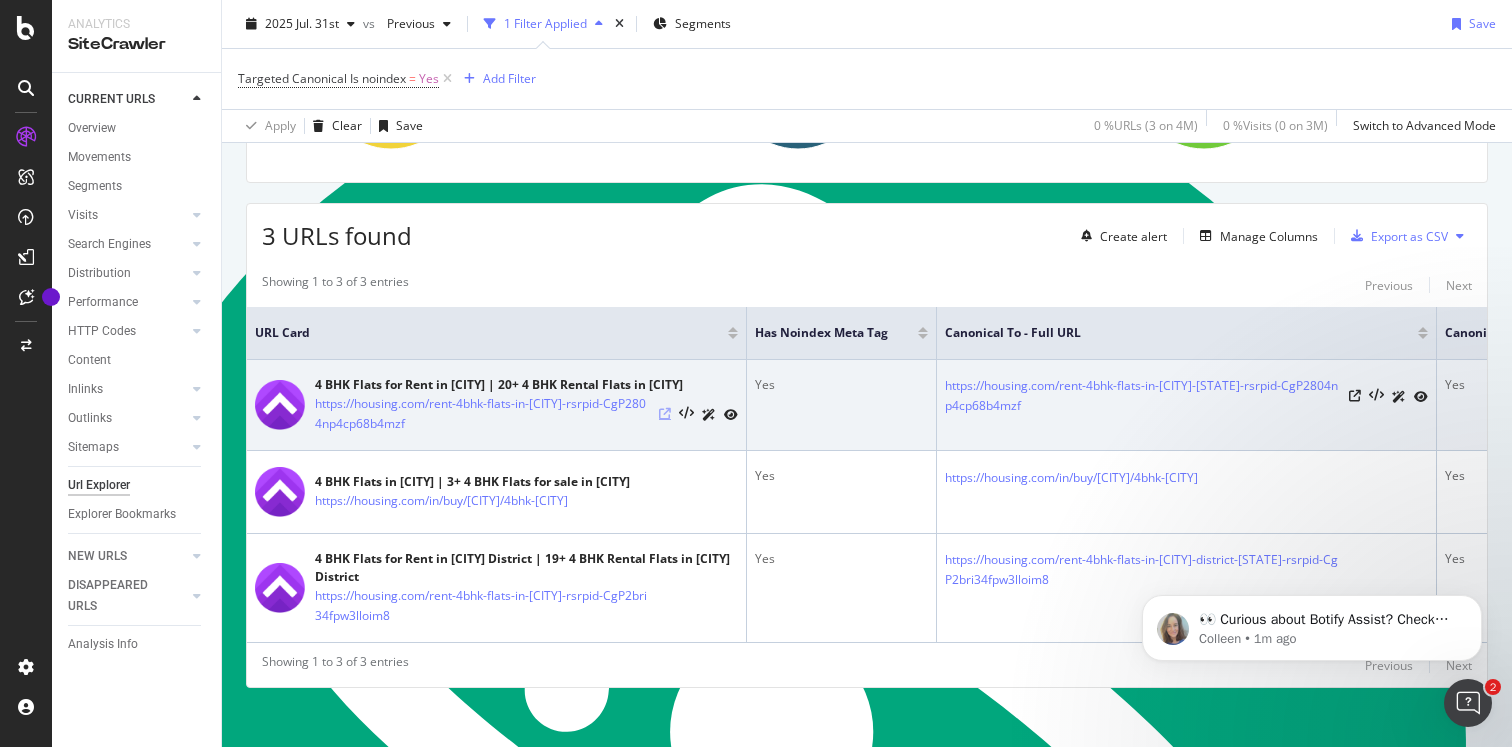 click at bounding box center [665, 414] 